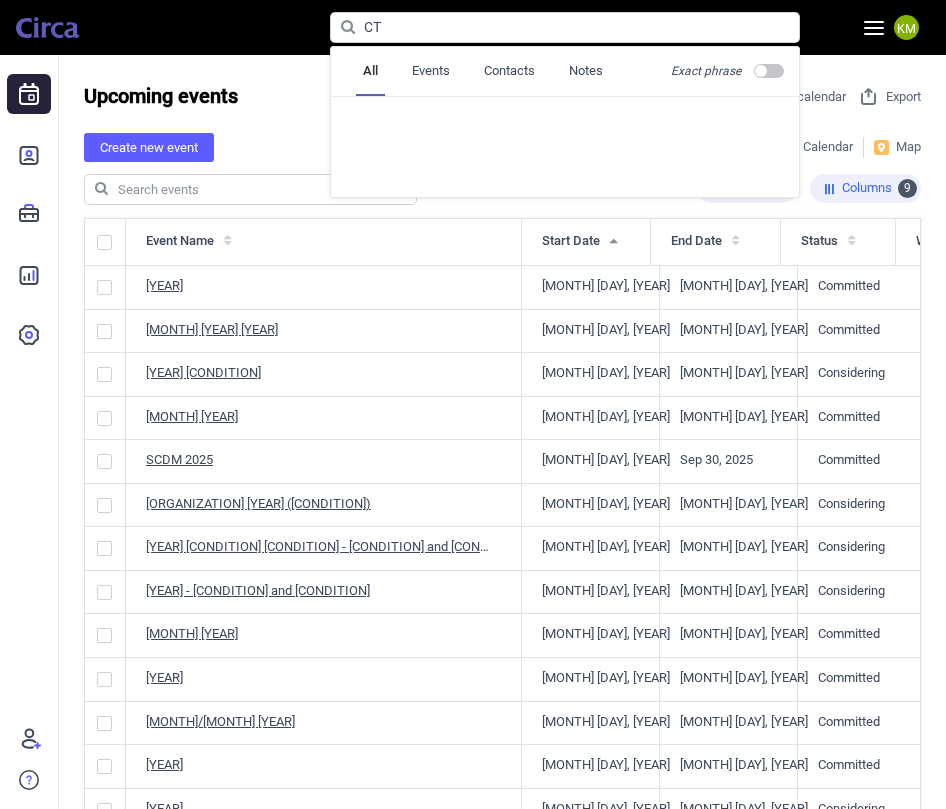 scroll, scrollTop: 0, scrollLeft: 0, axis: both 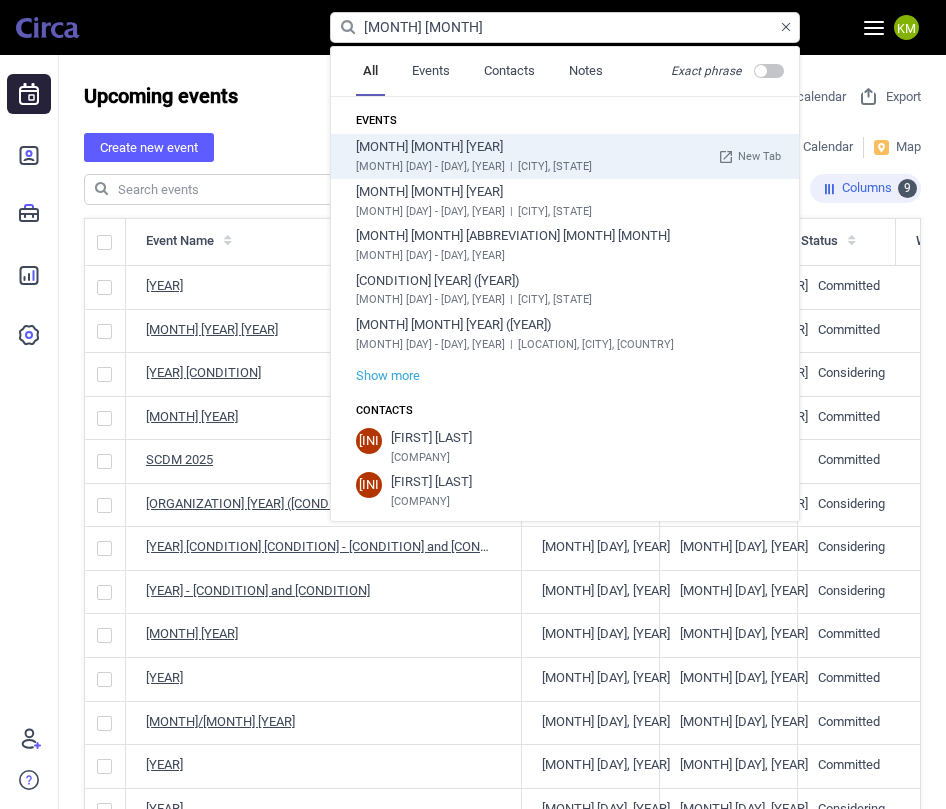 type on "[MONTH] [MONTH]" 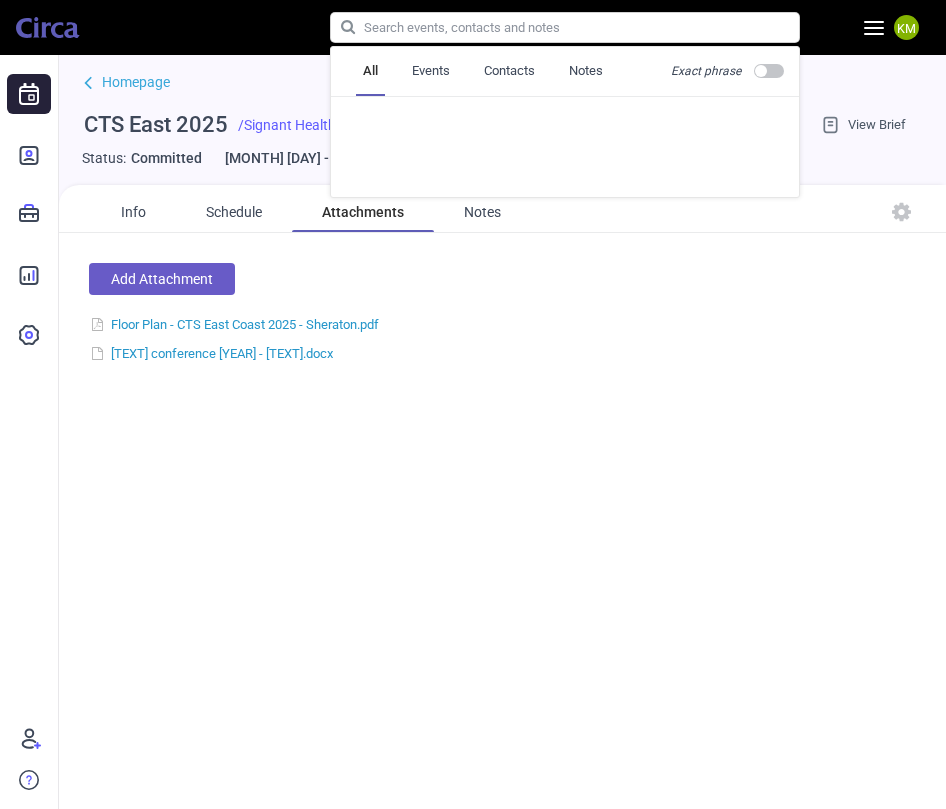 scroll, scrollTop: 0, scrollLeft: 0, axis: both 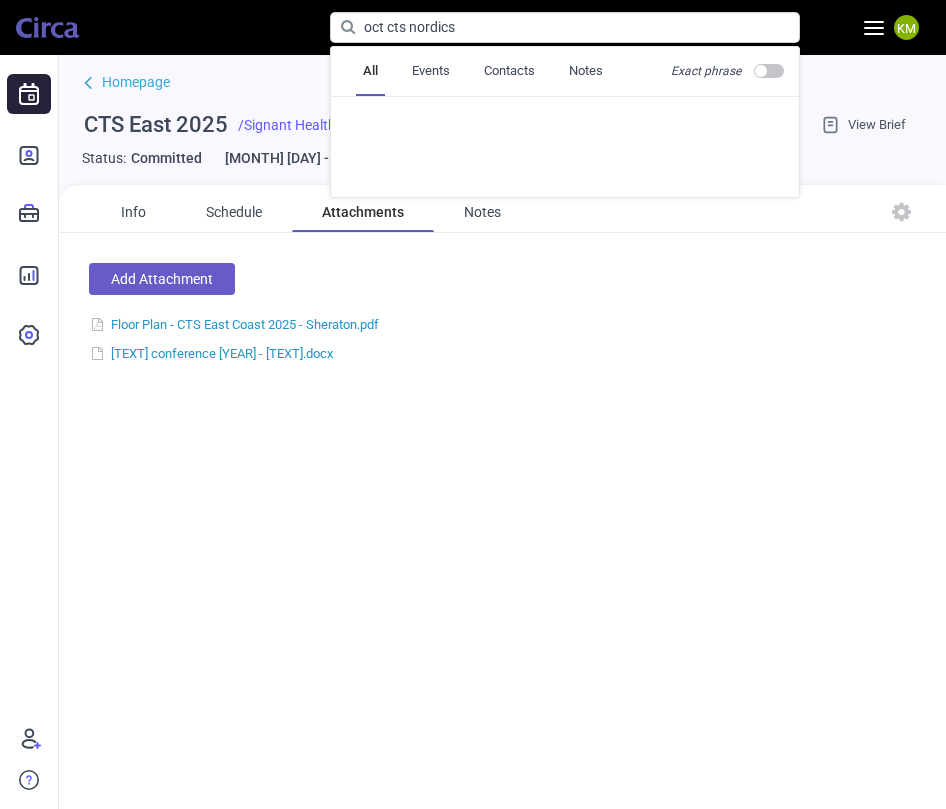 type on "oct cts nordics" 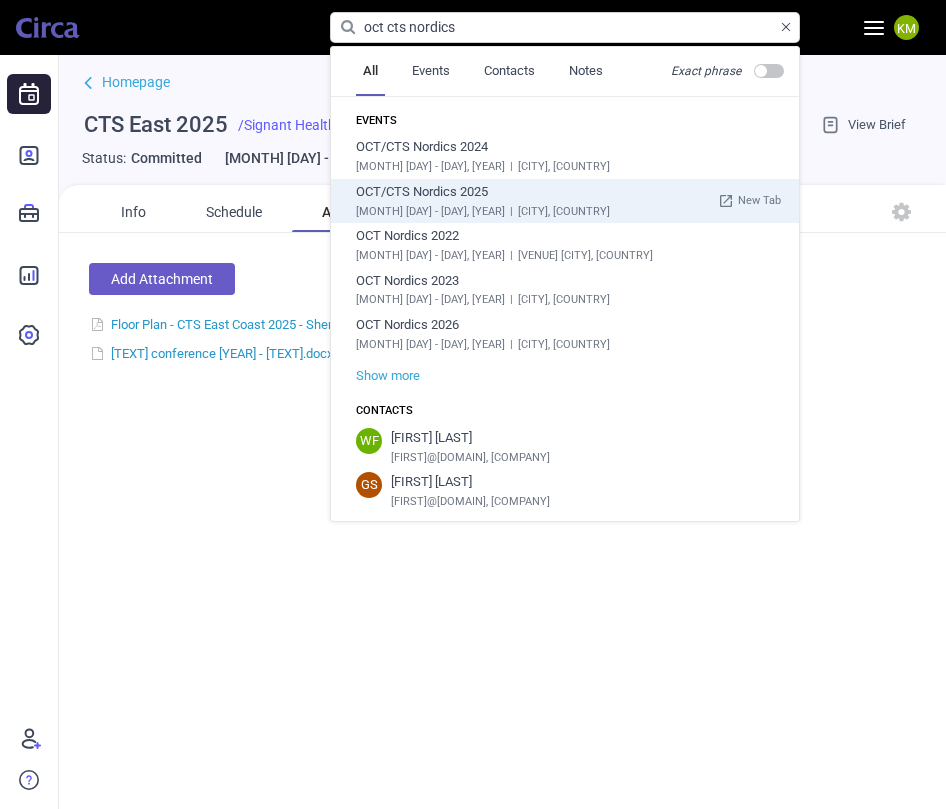 click on "OCT/CTS Nordics 2025" at bounding box center [532, 192] 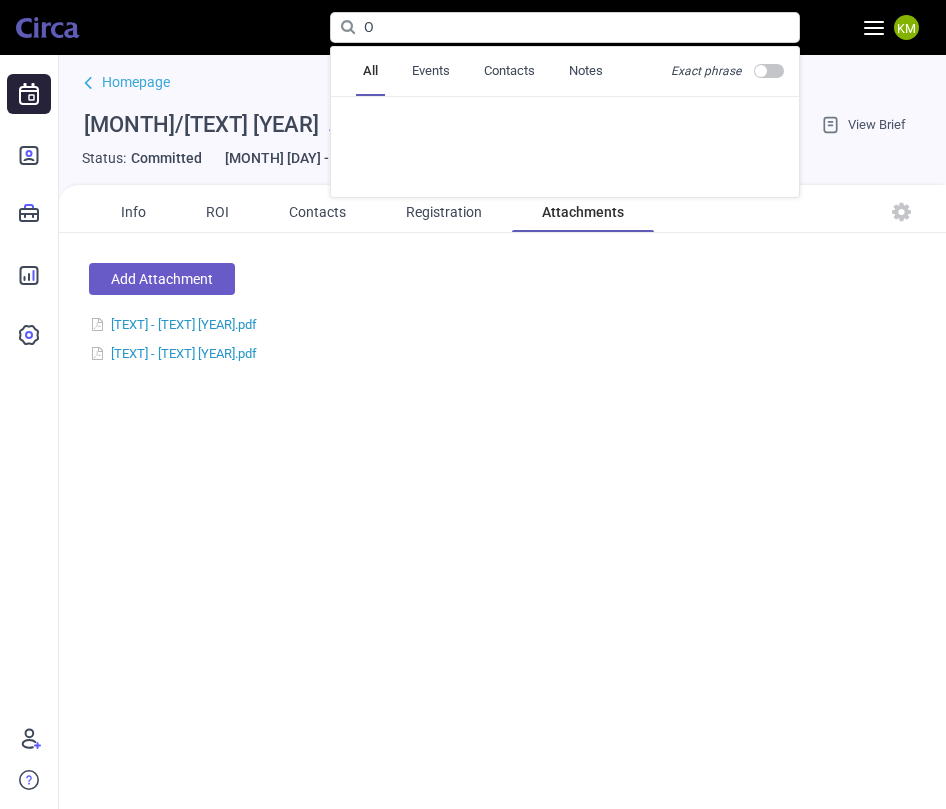 scroll, scrollTop: 0, scrollLeft: 0, axis: both 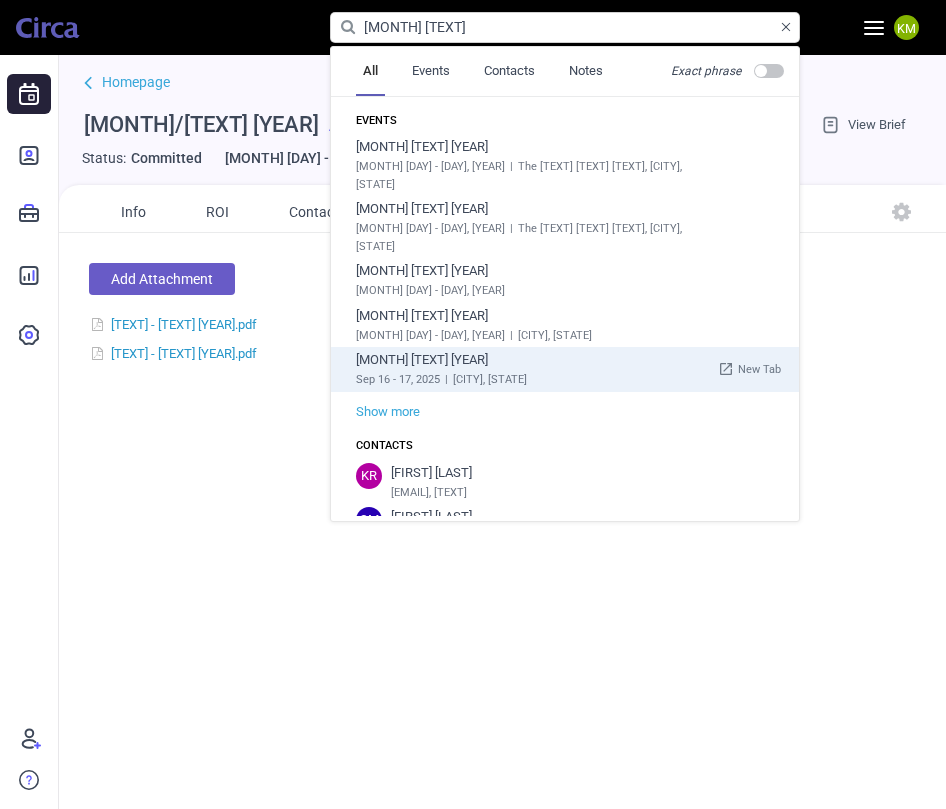 click on "[MONTH] [DAY] - [DAY], [YEAR]" at bounding box center [532, 380] 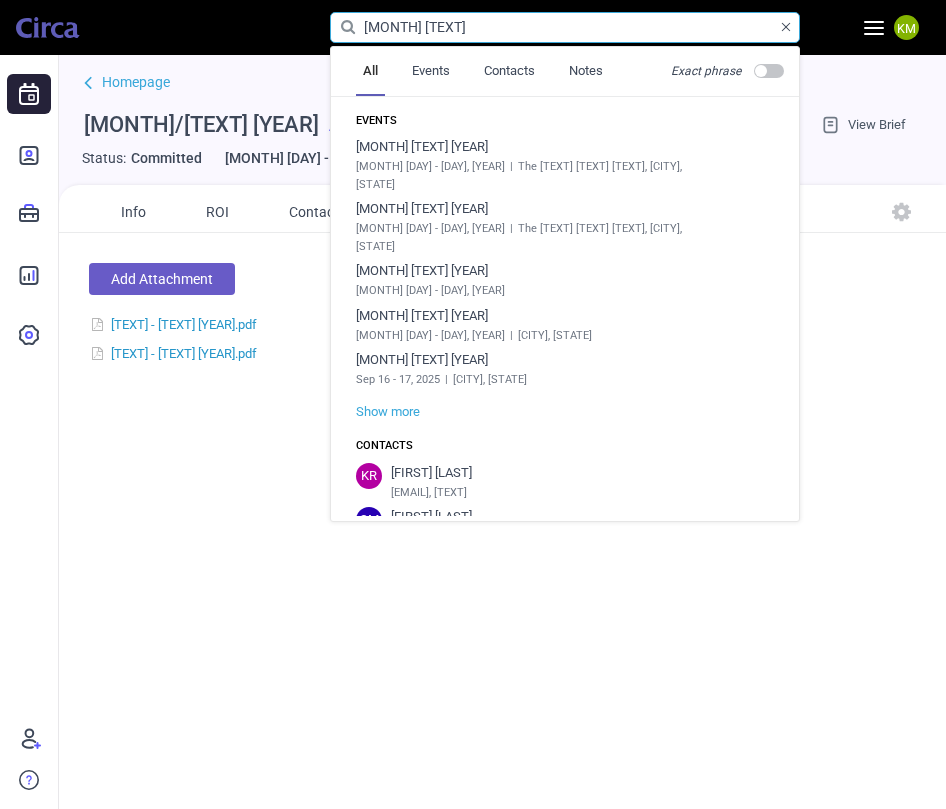 drag, startPoint x: 501, startPoint y: 37, endPoint x: 396, endPoint y: 35, distance: 105.01904 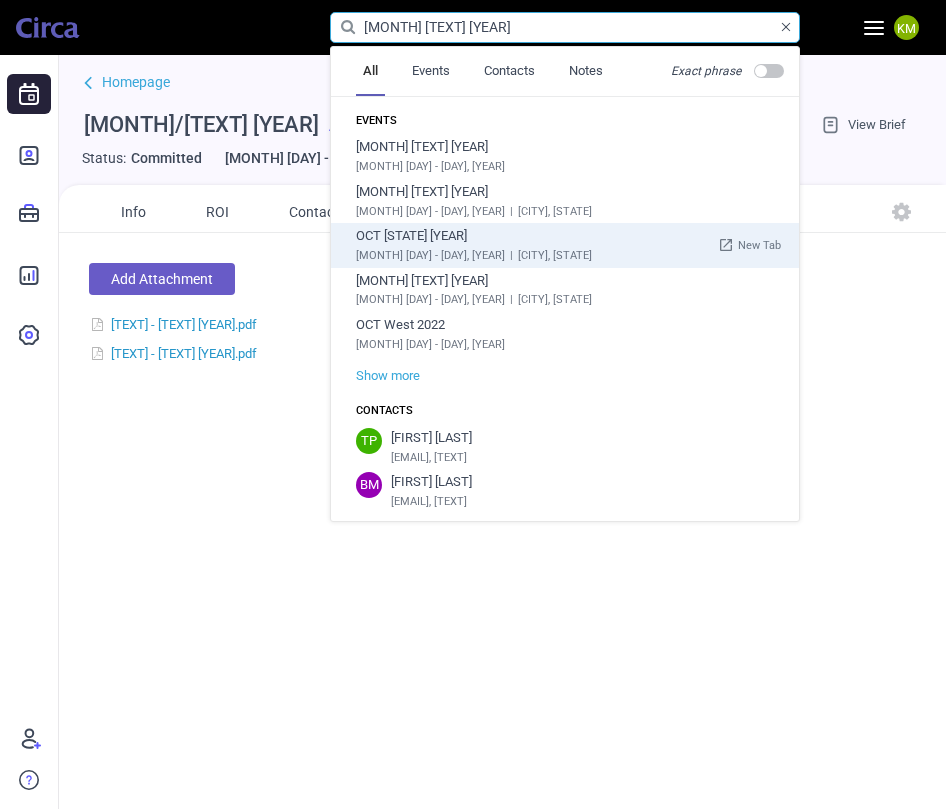 type on "[MONTH] [TEXT] [YEAR]" 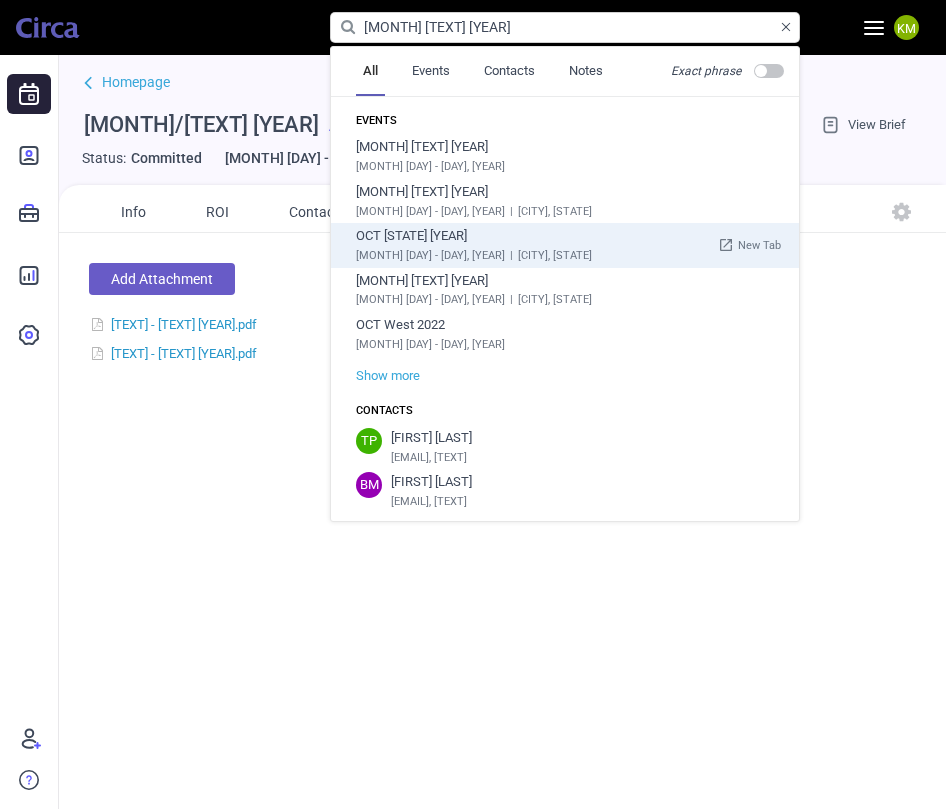 click on "[MONTH] [DAY] - [DAY], [YEAR] | [CITY], [STATE]" at bounding box center [532, 256] 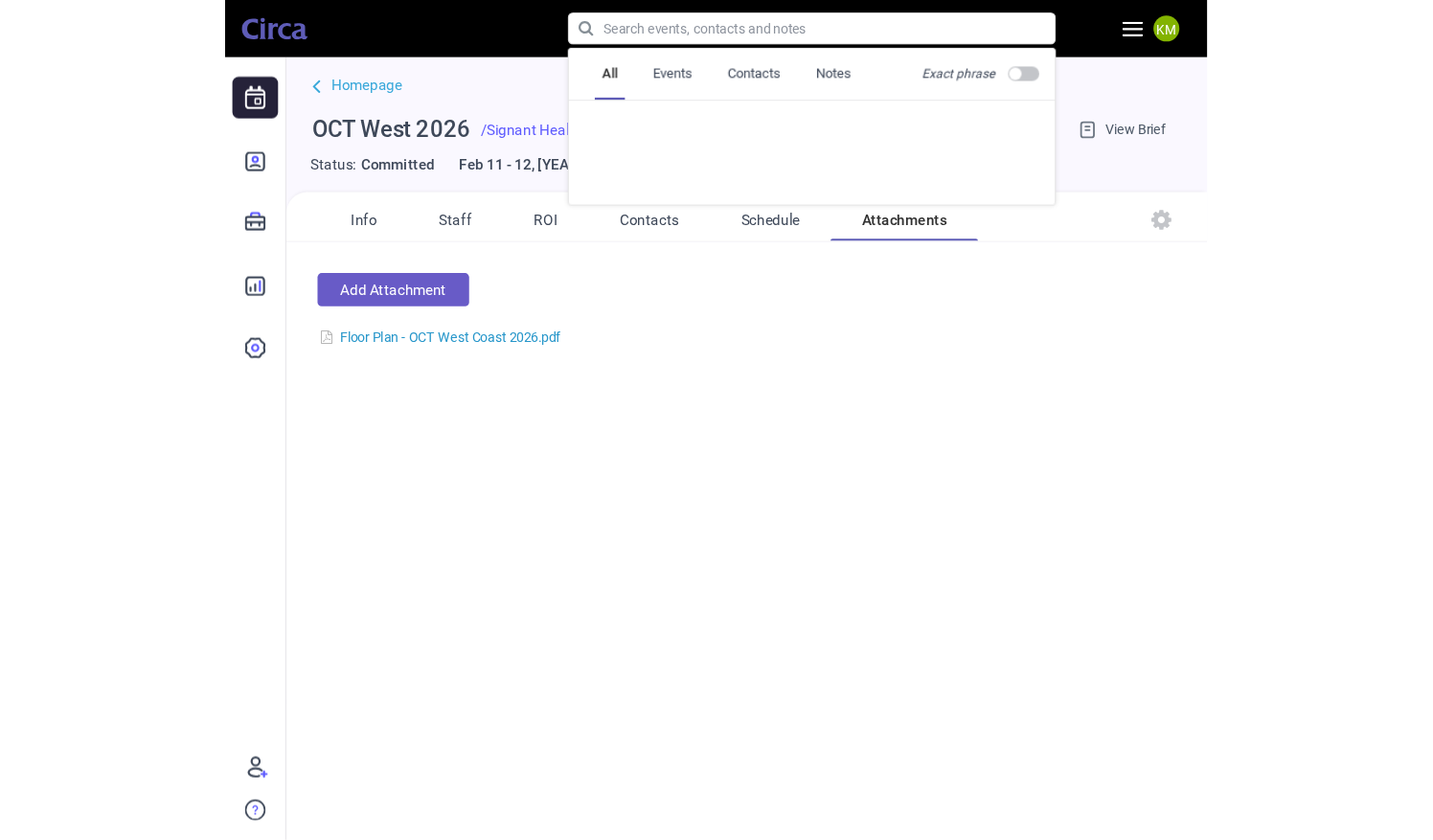 scroll, scrollTop: 0, scrollLeft: 0, axis: both 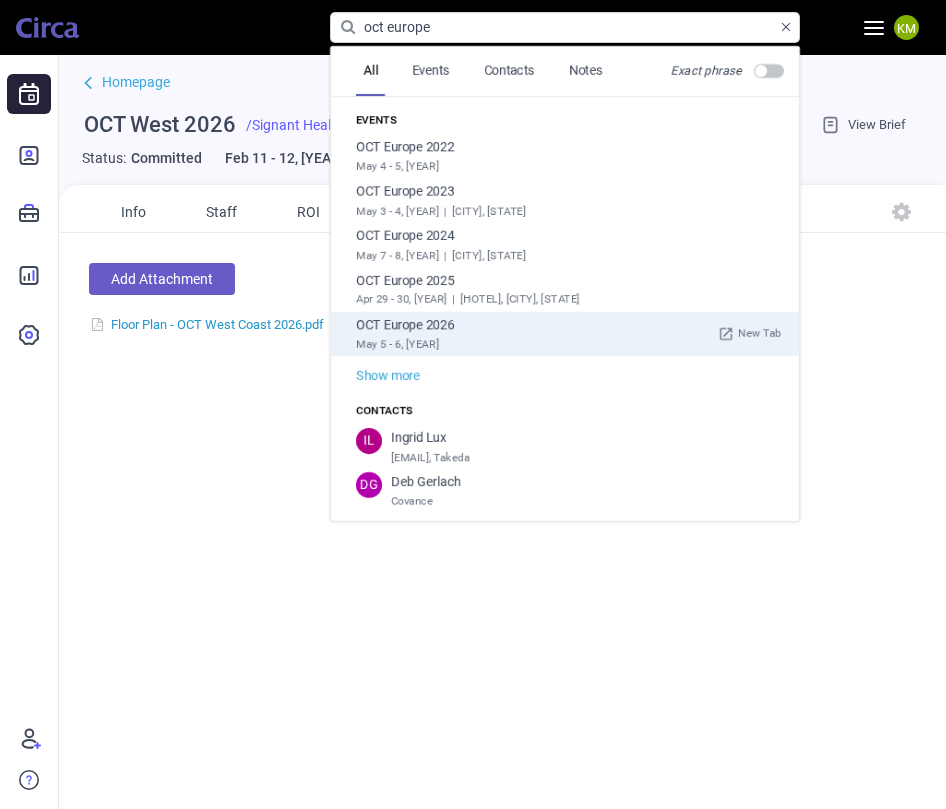 type on "oct europe" 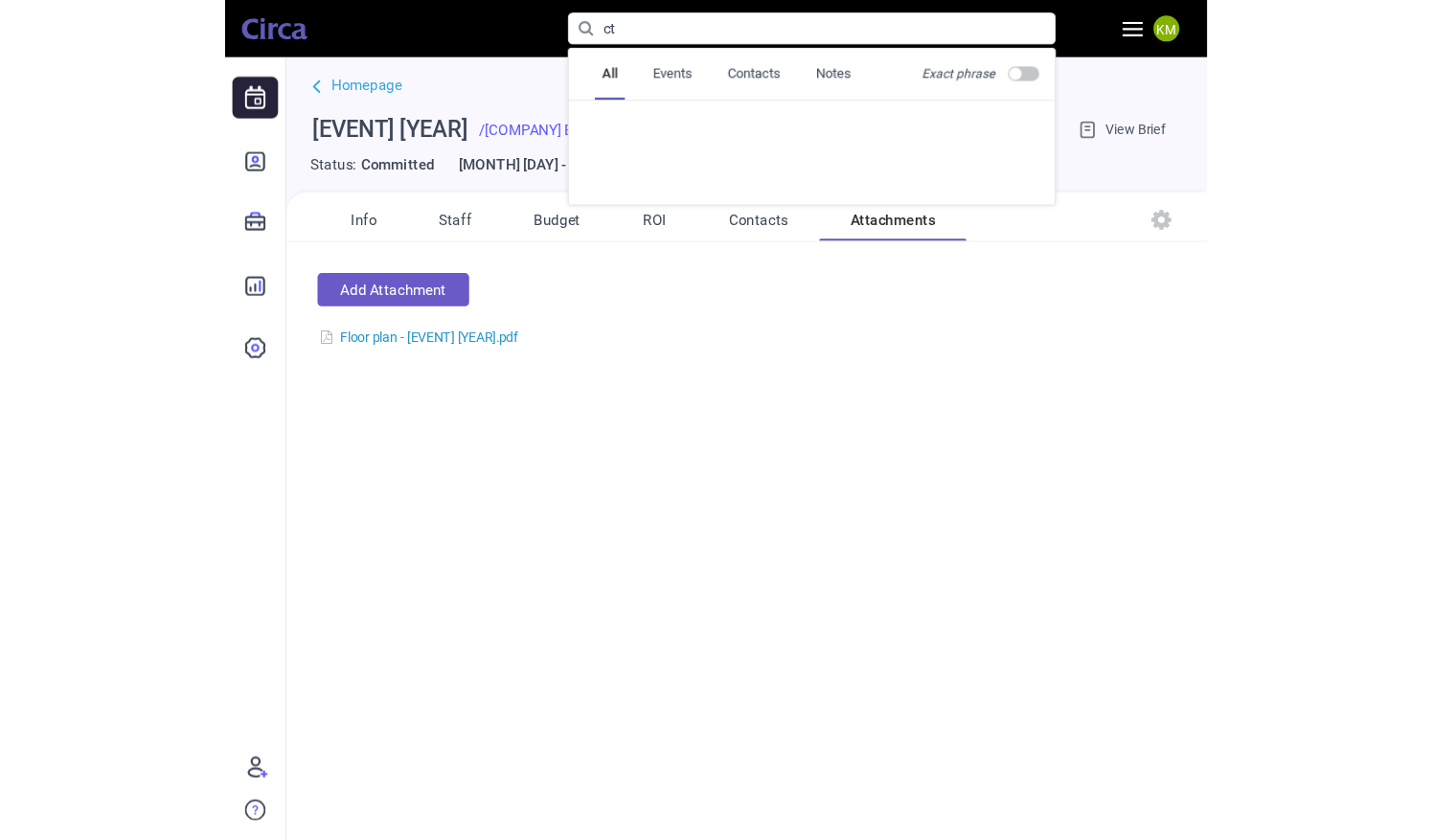 scroll, scrollTop: 0, scrollLeft: 0, axis: both 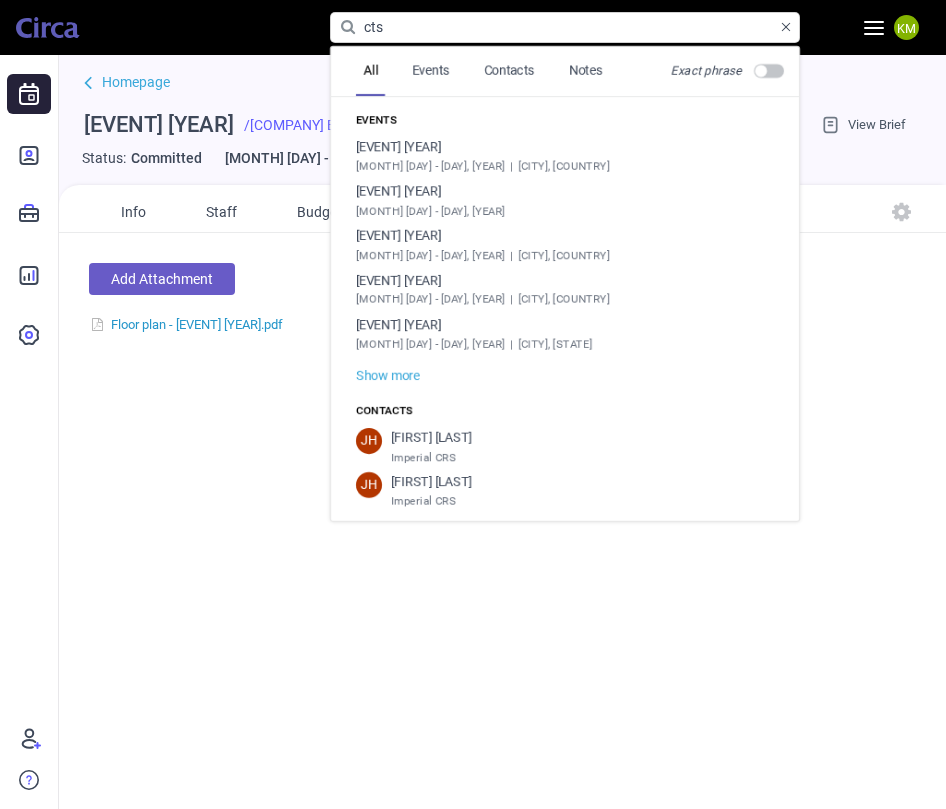 type on "cts" 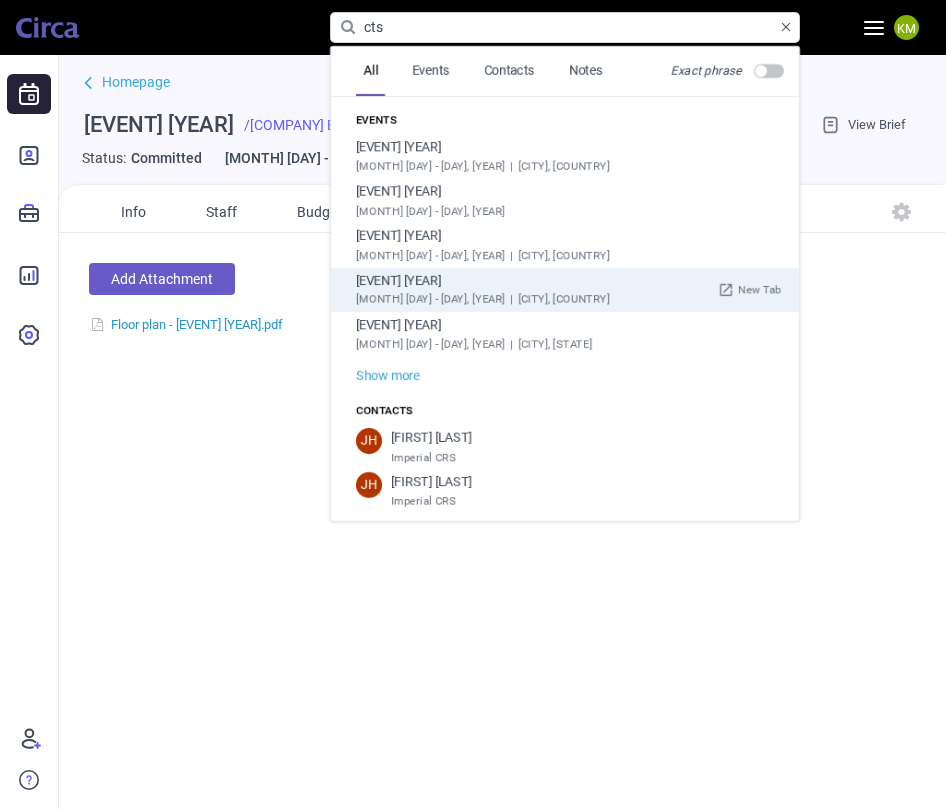 click on "Mar 3 - 4, 2026 | Barcelona, Spain" at bounding box center (532, 300) 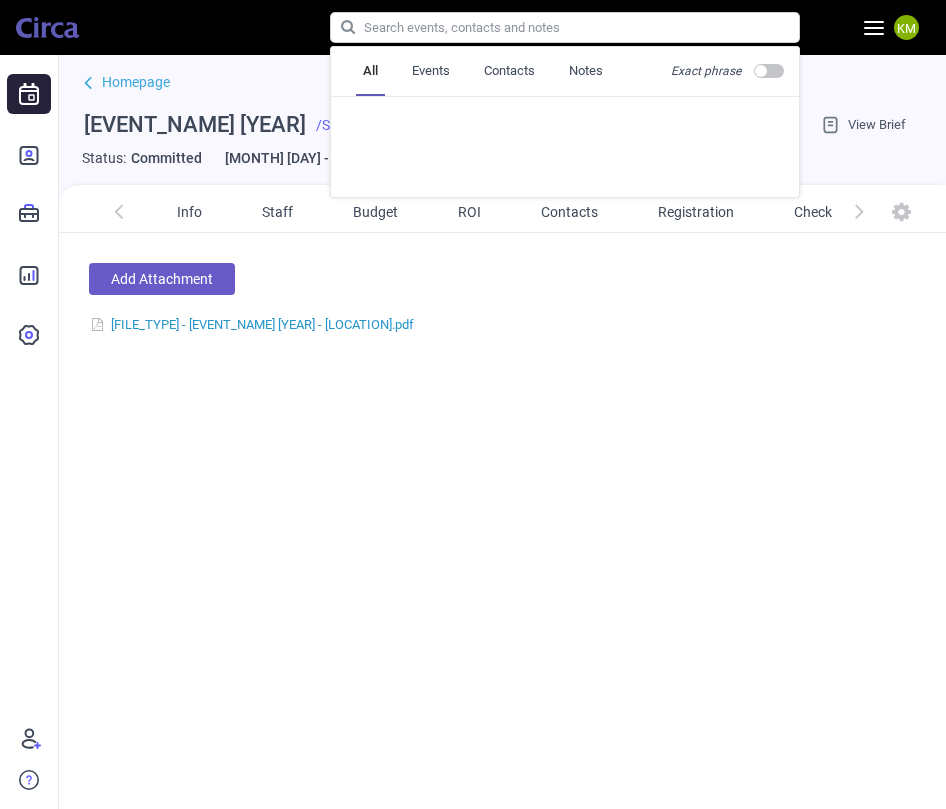 scroll, scrollTop: 0, scrollLeft: 0, axis: both 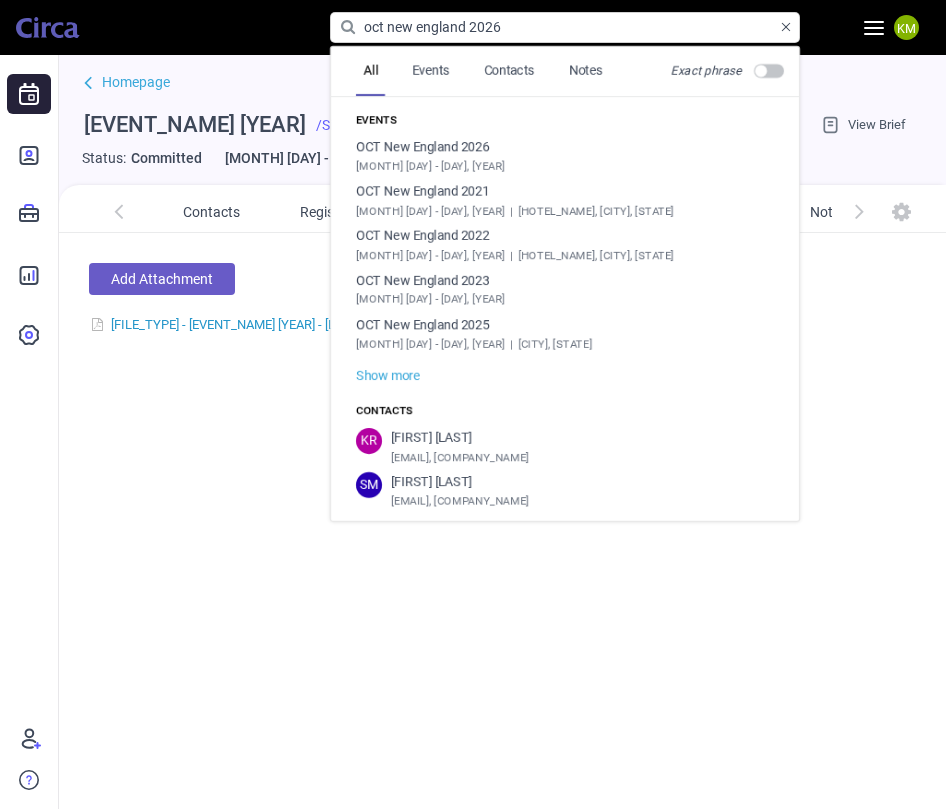 type on "oct new england 2026" 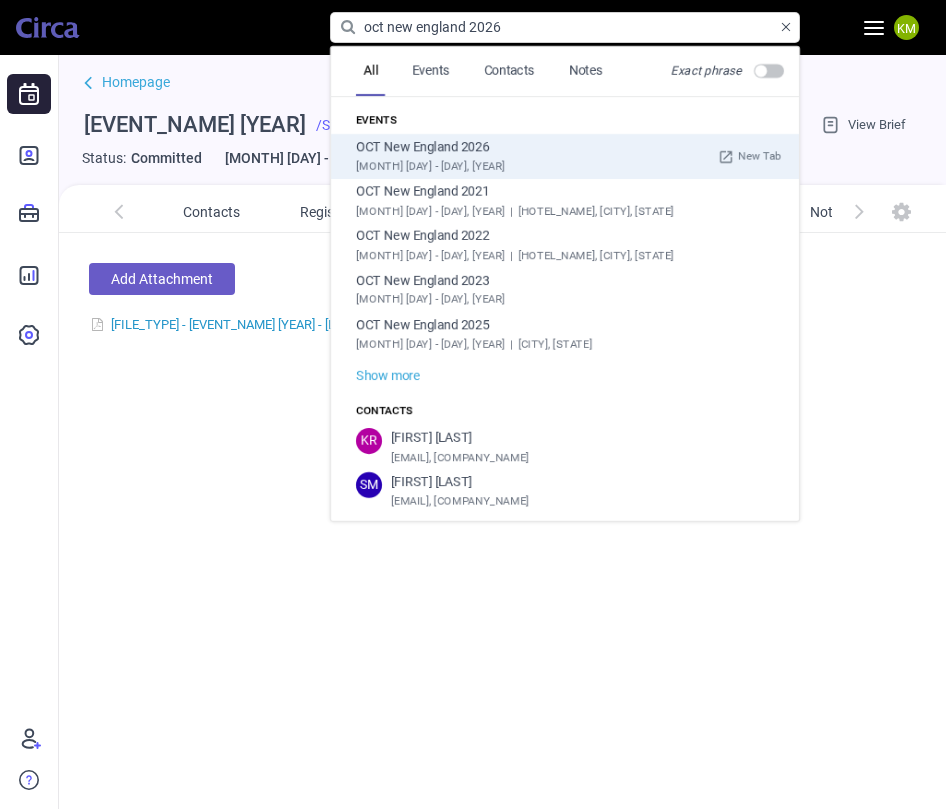 click on "Oct 14 - 15, 2026" at bounding box center [532, 167] 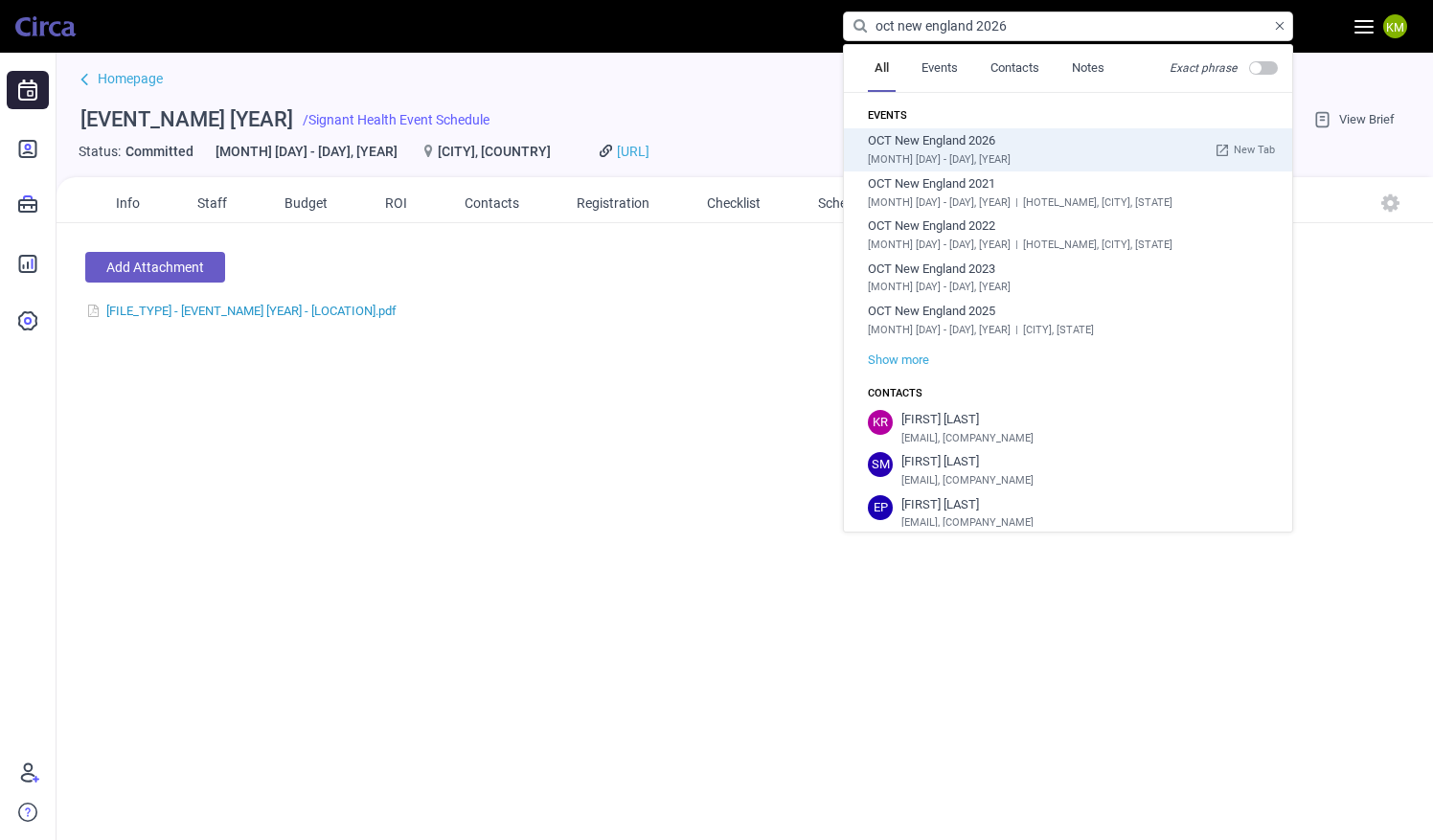 scroll, scrollTop: 0, scrollLeft: 0, axis: both 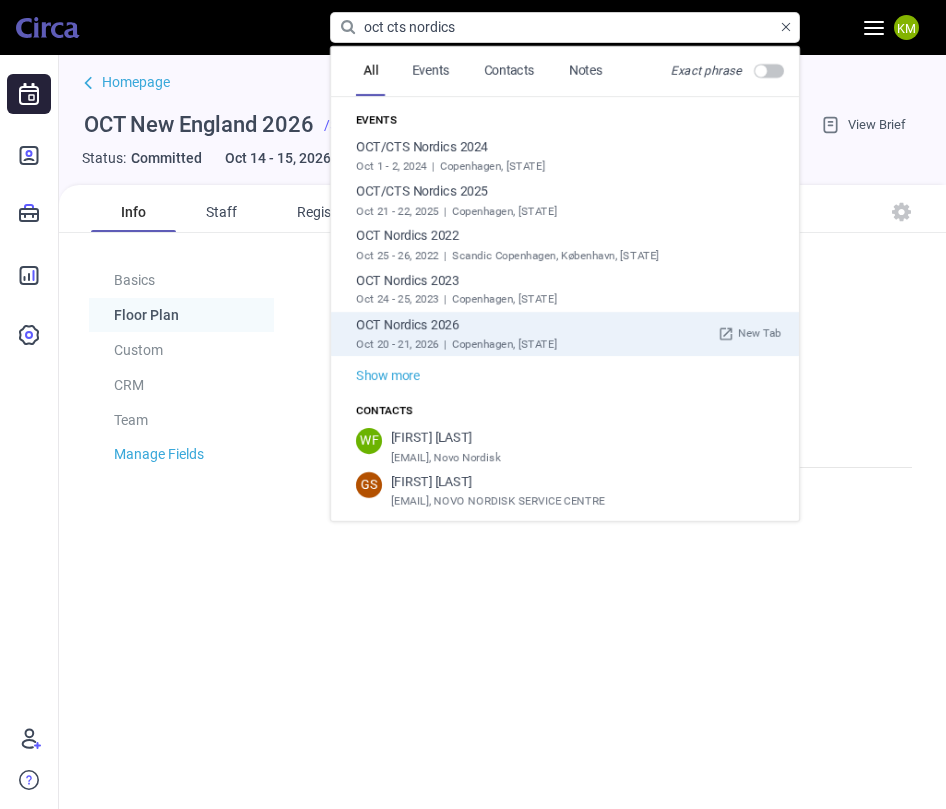 type on "oct cts nordics" 